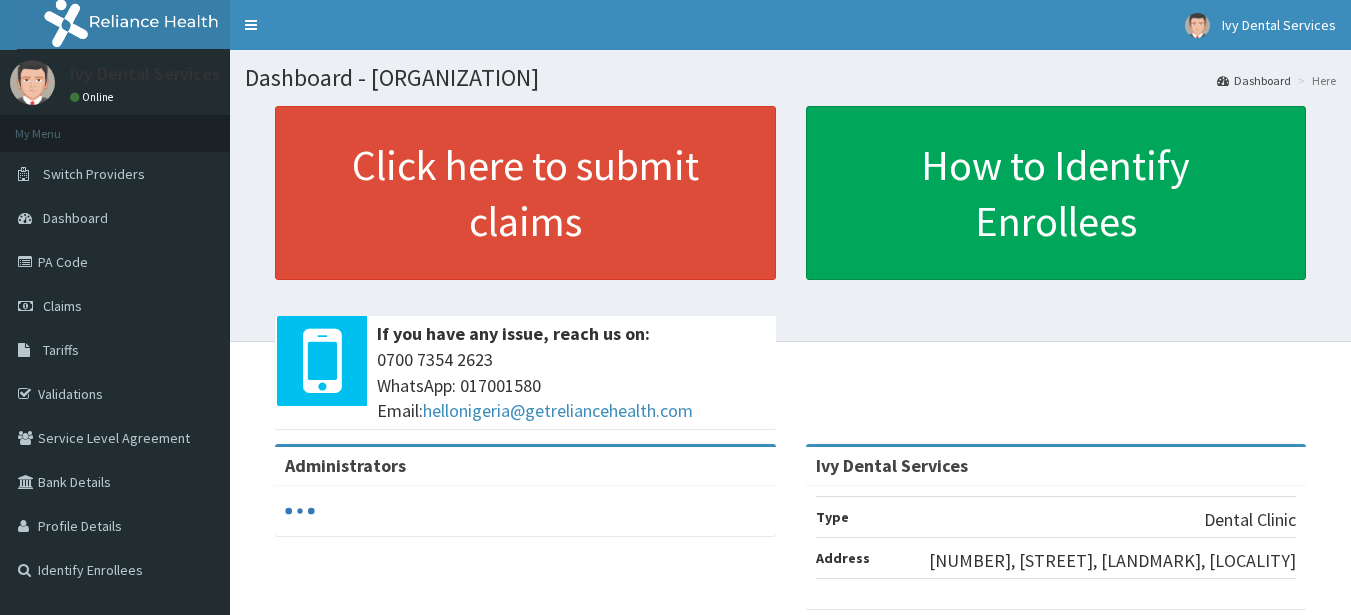 scroll, scrollTop: 0, scrollLeft: 0, axis: both 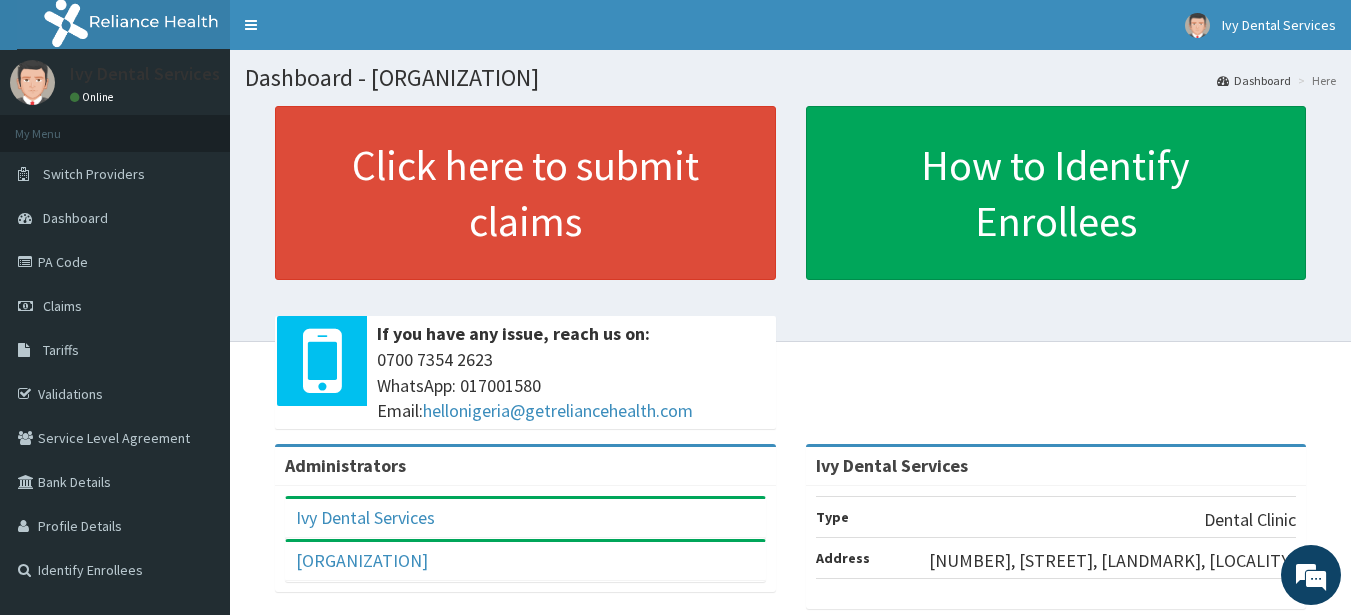 click on "Click here to submit claims
If you have any issue, reach us on:
[PHONE] WhatsApp: [PHONE] Email:  [EMAIL]
How to Identify Enrollees" at bounding box center (790, 275) 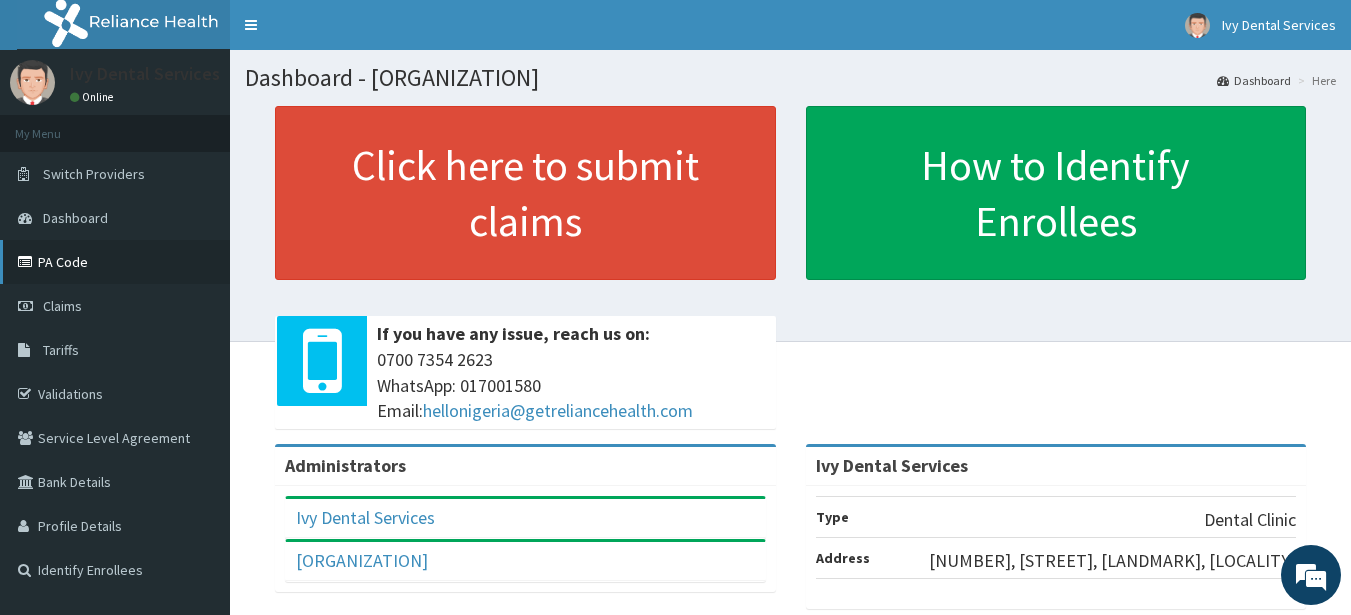 click on "PA Code" at bounding box center [115, 262] 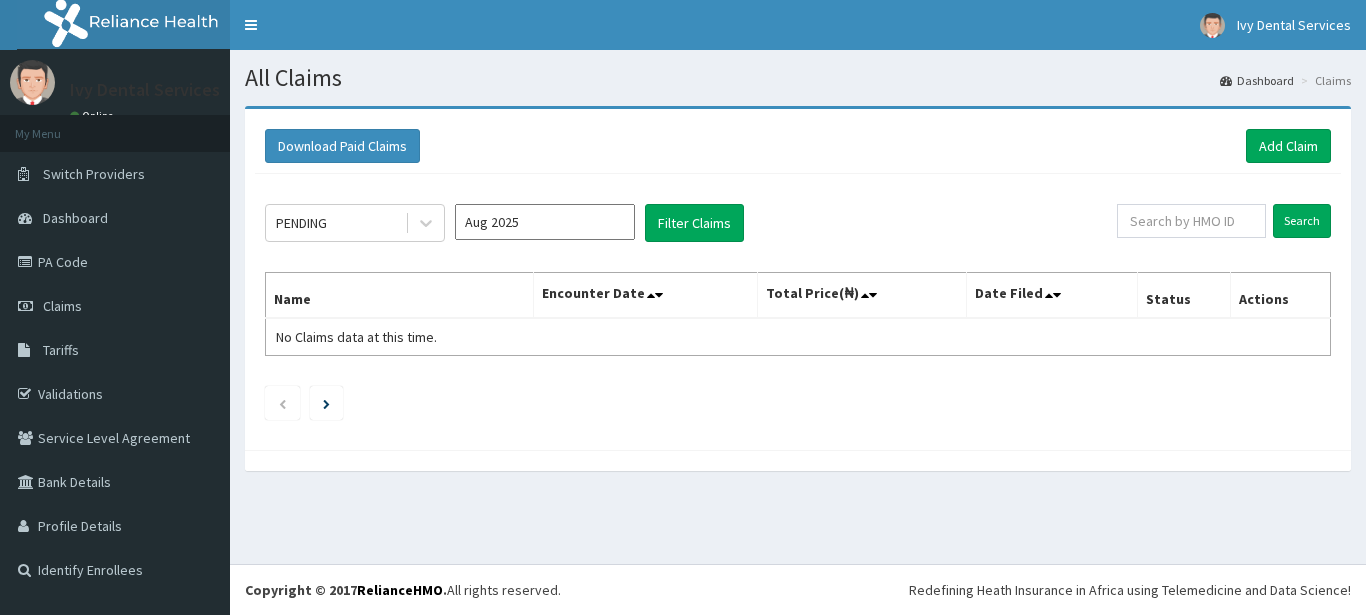 scroll, scrollTop: 0, scrollLeft: 0, axis: both 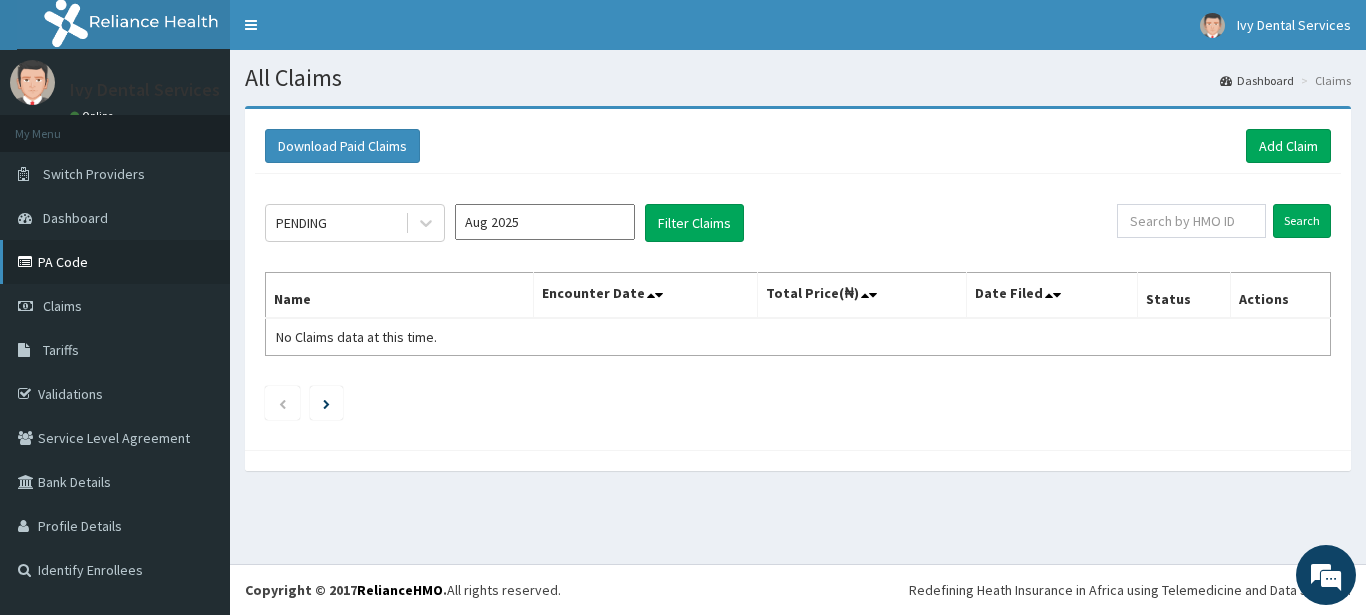 click on "PA Code" at bounding box center [115, 262] 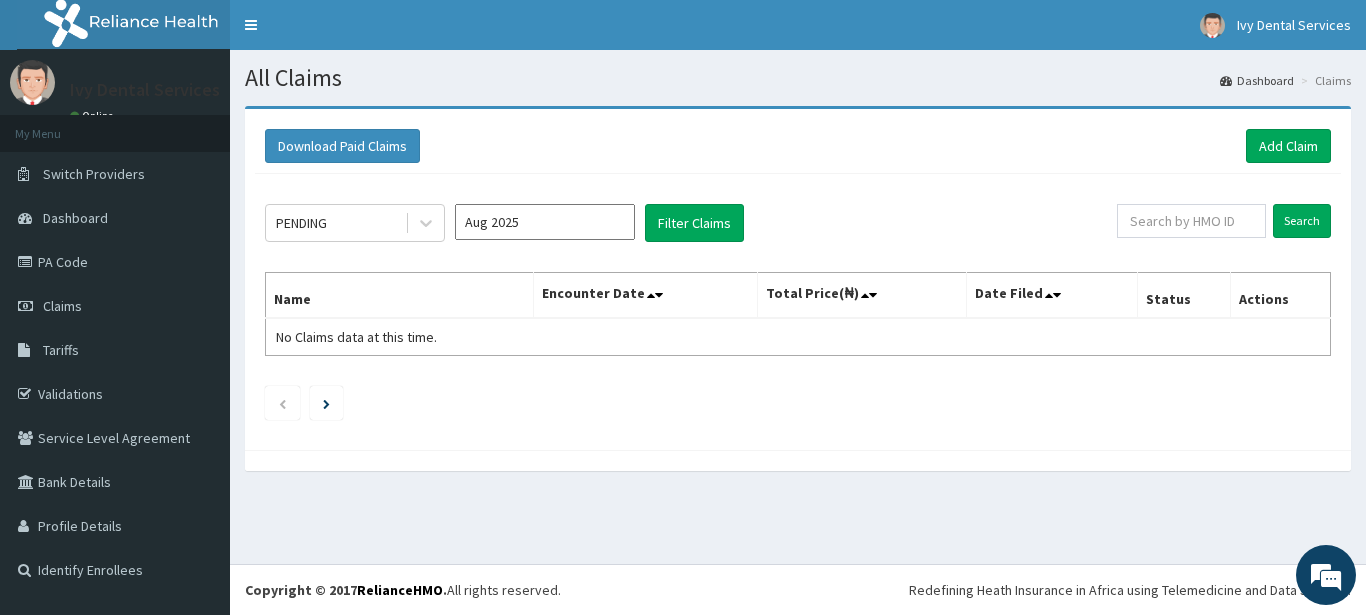 scroll, scrollTop: 0, scrollLeft: 0, axis: both 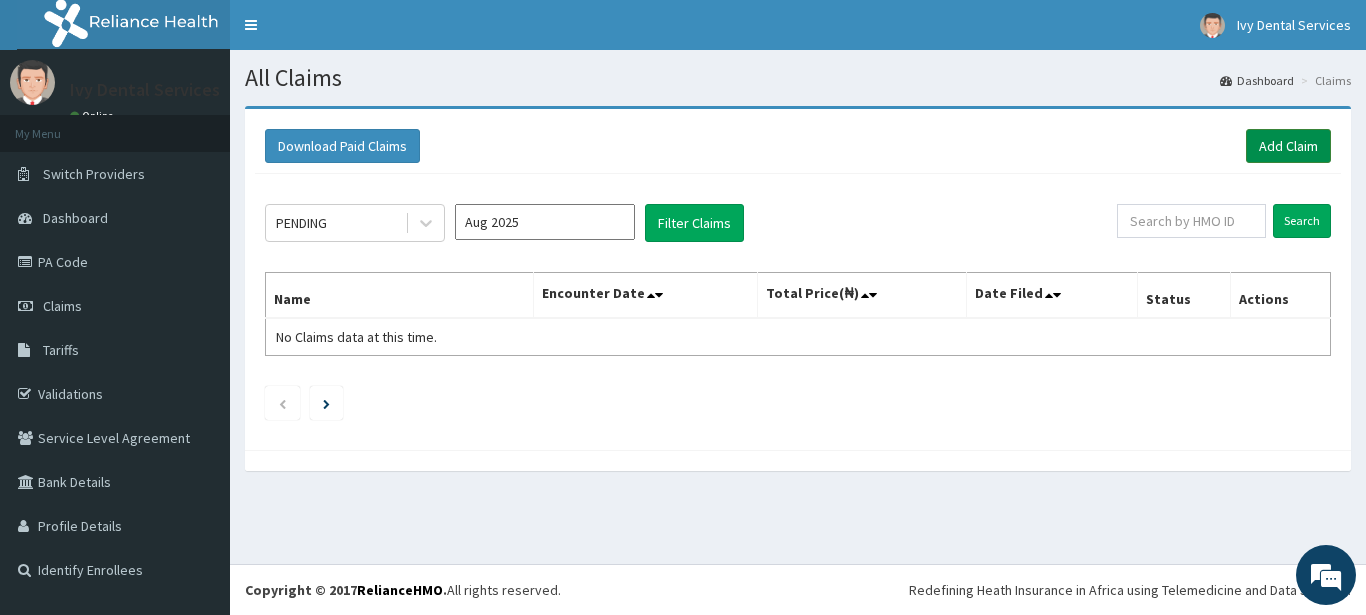 click on "Add Claim" at bounding box center (1288, 146) 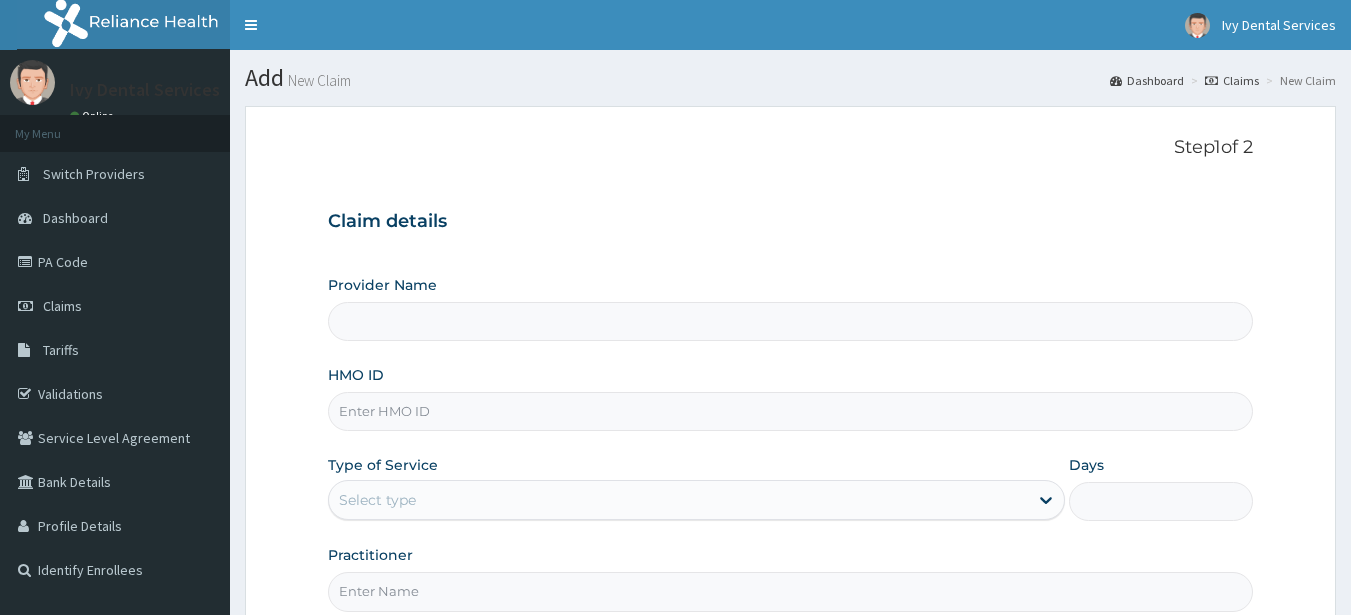 scroll, scrollTop: 0, scrollLeft: 0, axis: both 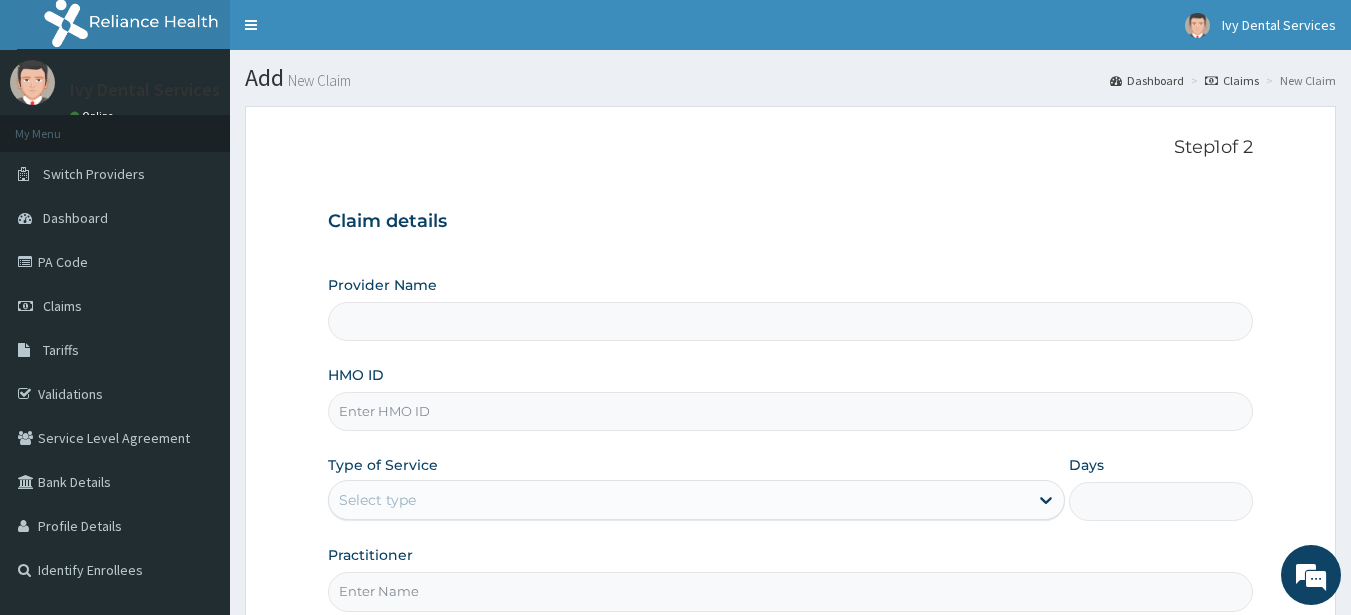 type on "Ivy Dental Services" 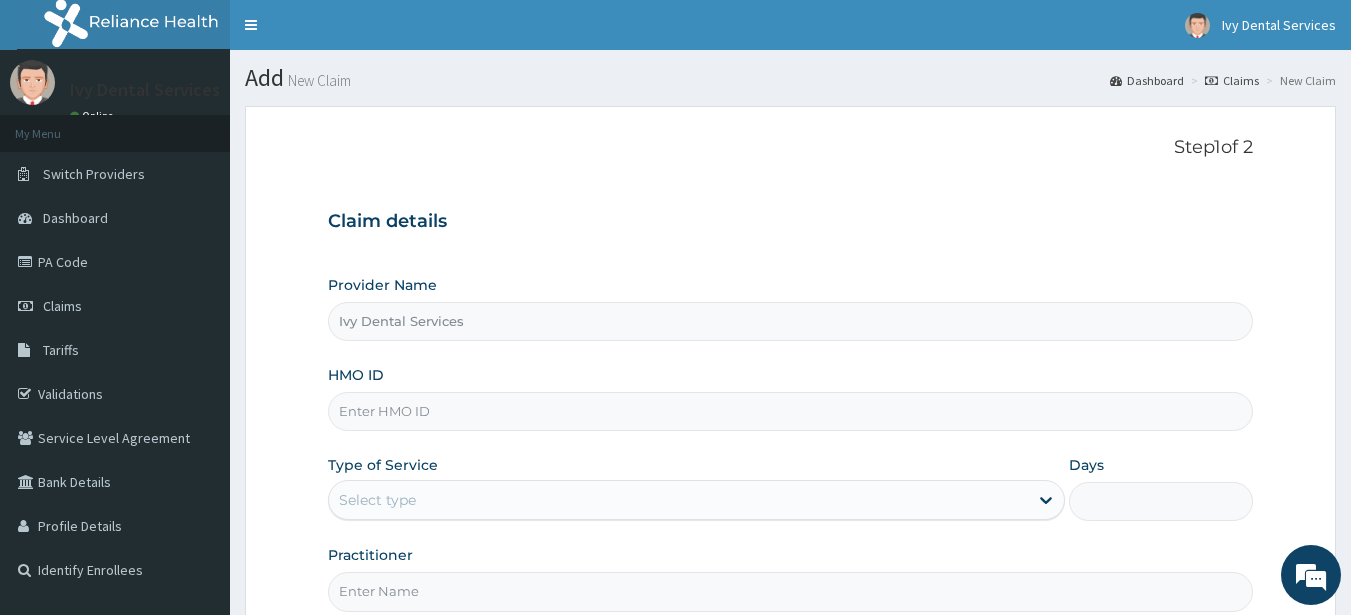 scroll, scrollTop: 0, scrollLeft: 0, axis: both 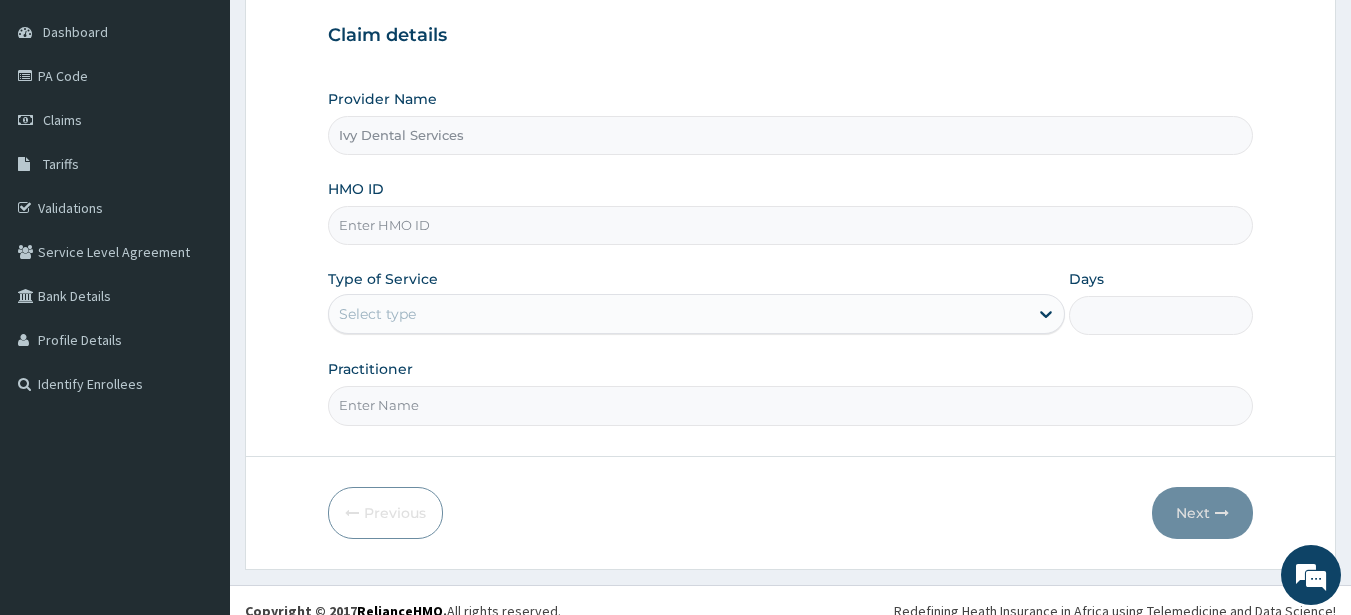 click on "HMO ID" at bounding box center (791, 225) 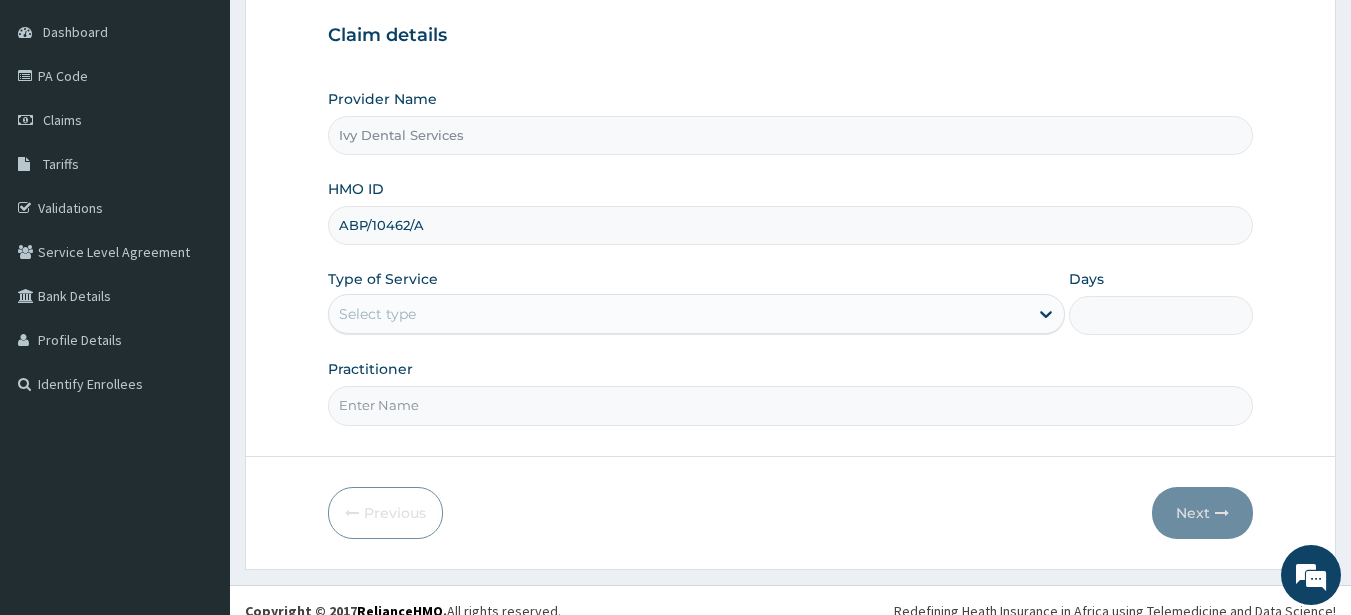 type on "ABP/10462/A" 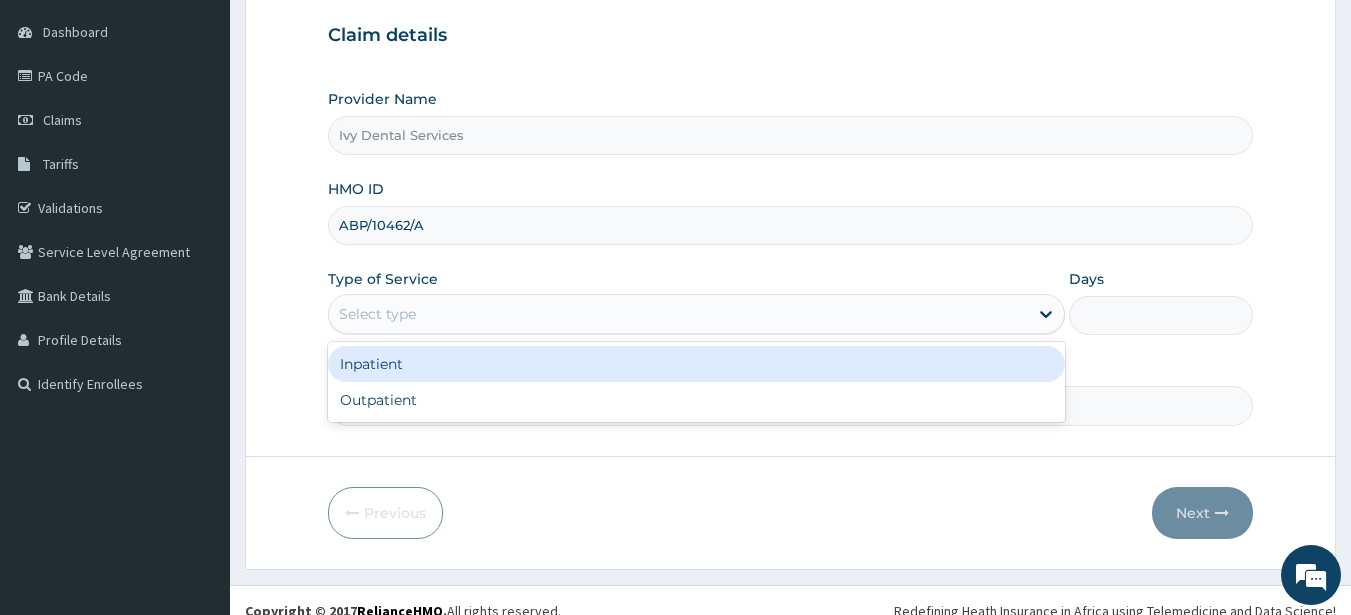 click on "Select type" at bounding box center [678, 314] 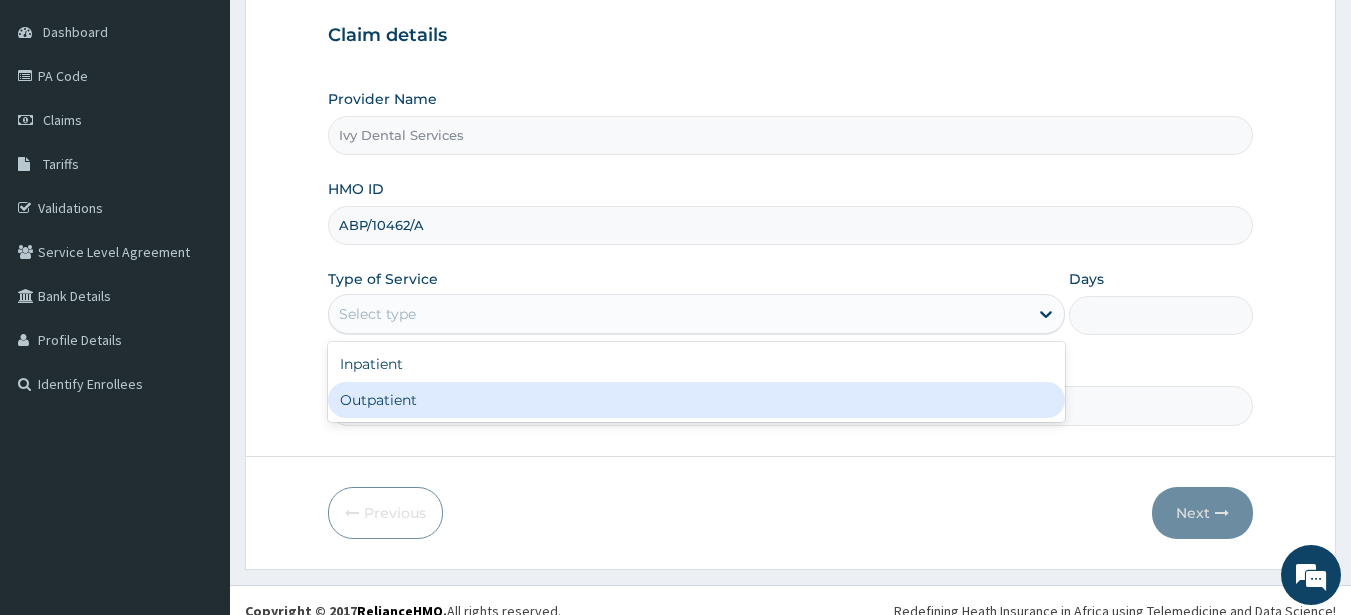 click on "Outpatient" at bounding box center (696, 400) 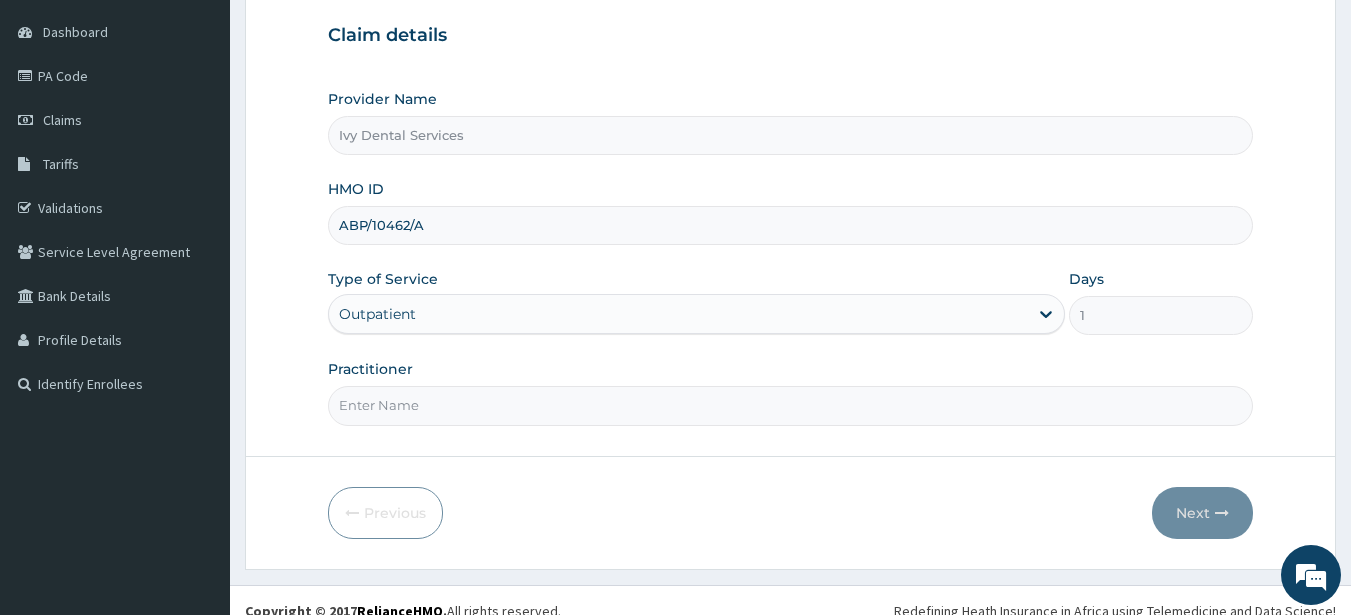 click on "Practitioner" at bounding box center [791, 405] 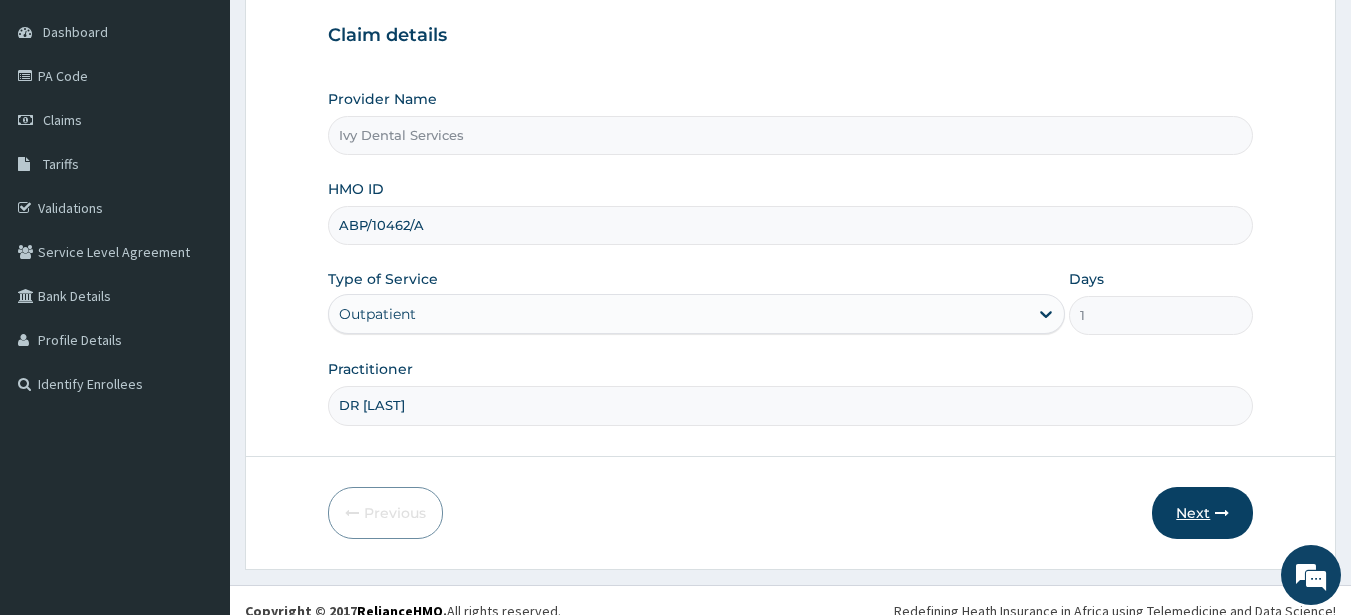 type on "DR TONADE" 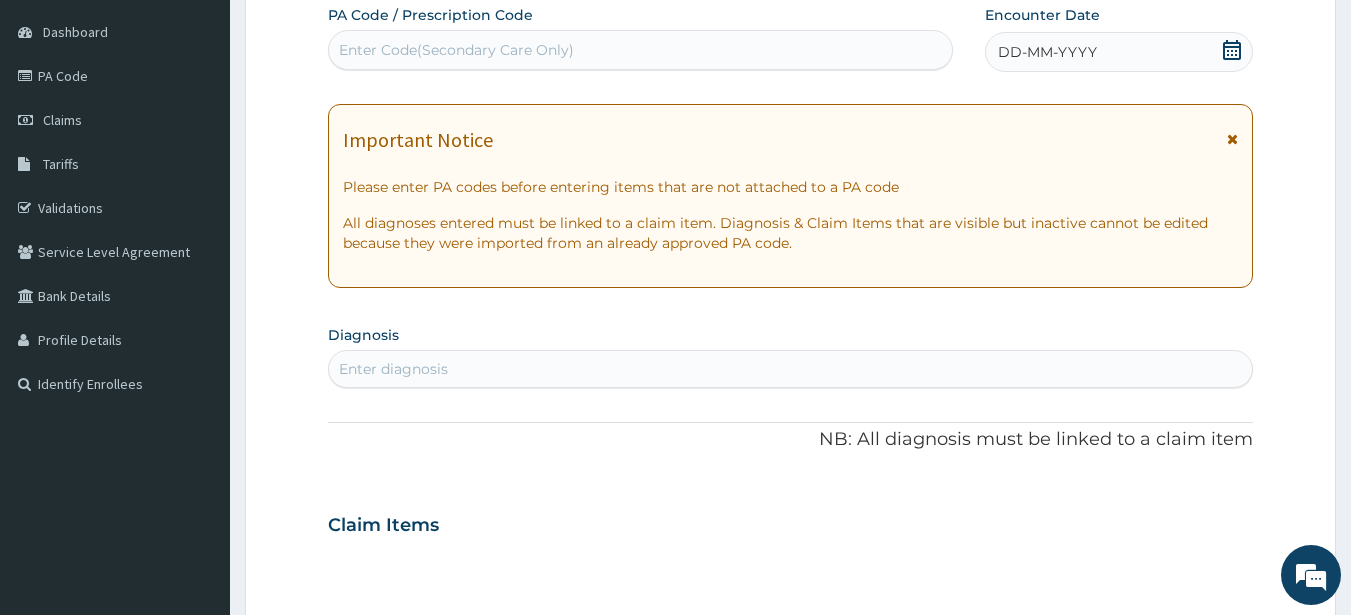 click 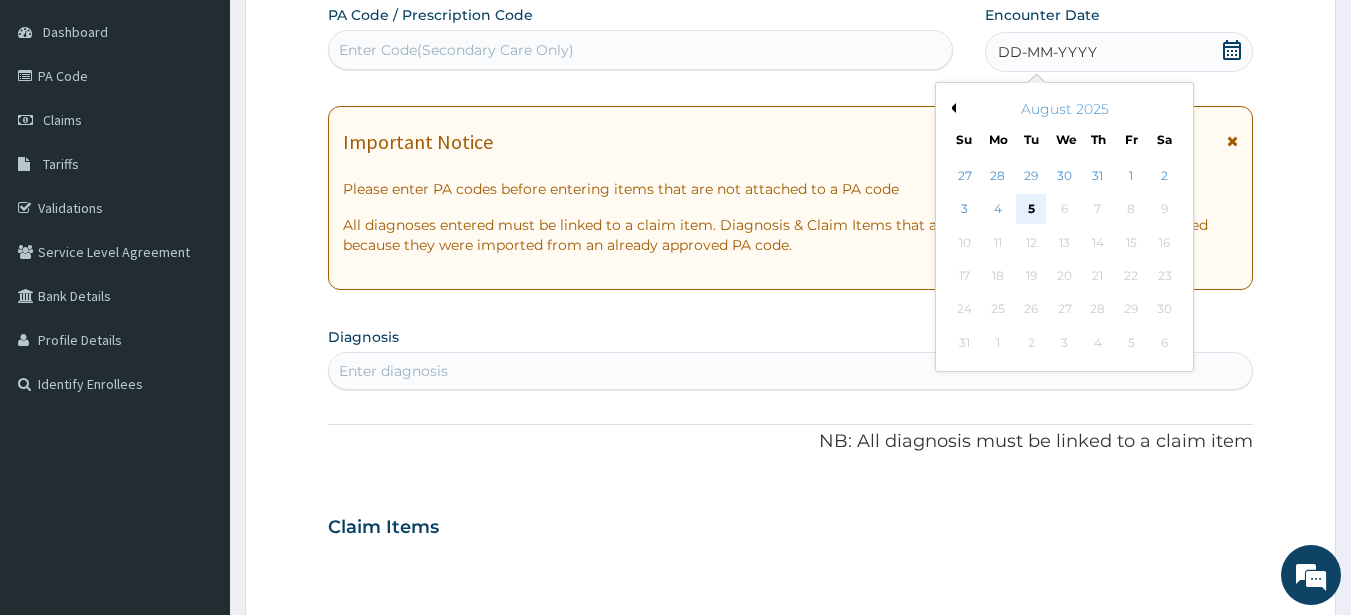 click on "5" at bounding box center (1032, 210) 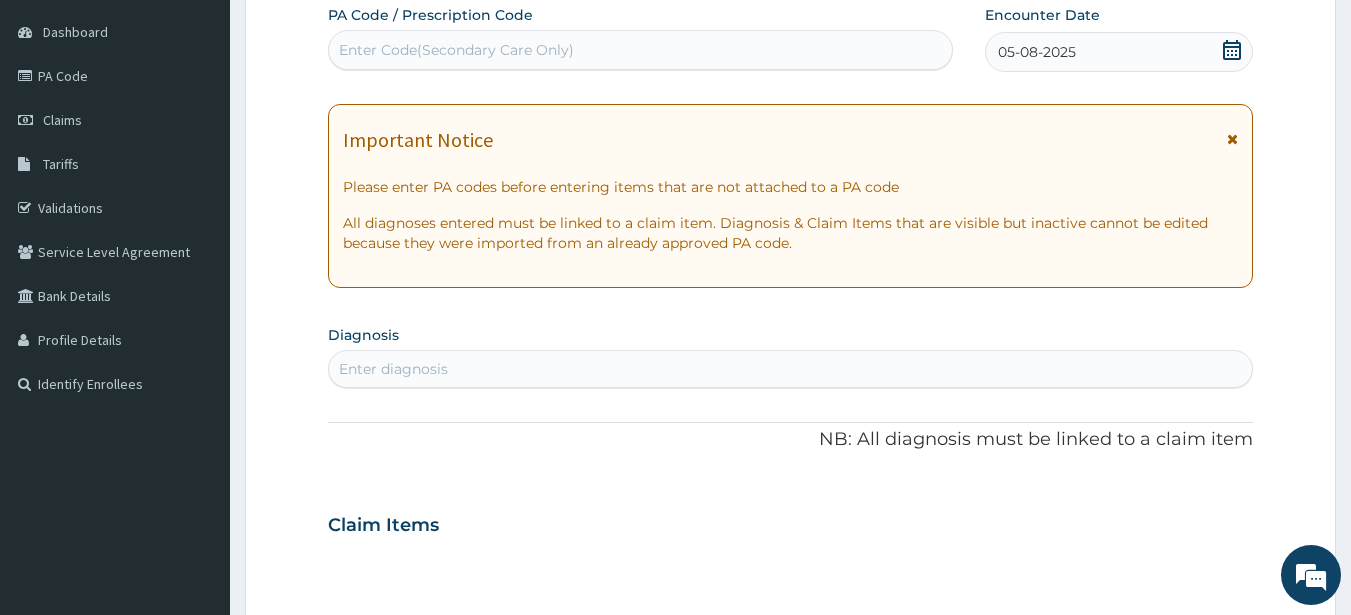 click on "Enter Code(Secondary Care Only)" at bounding box center [641, 50] 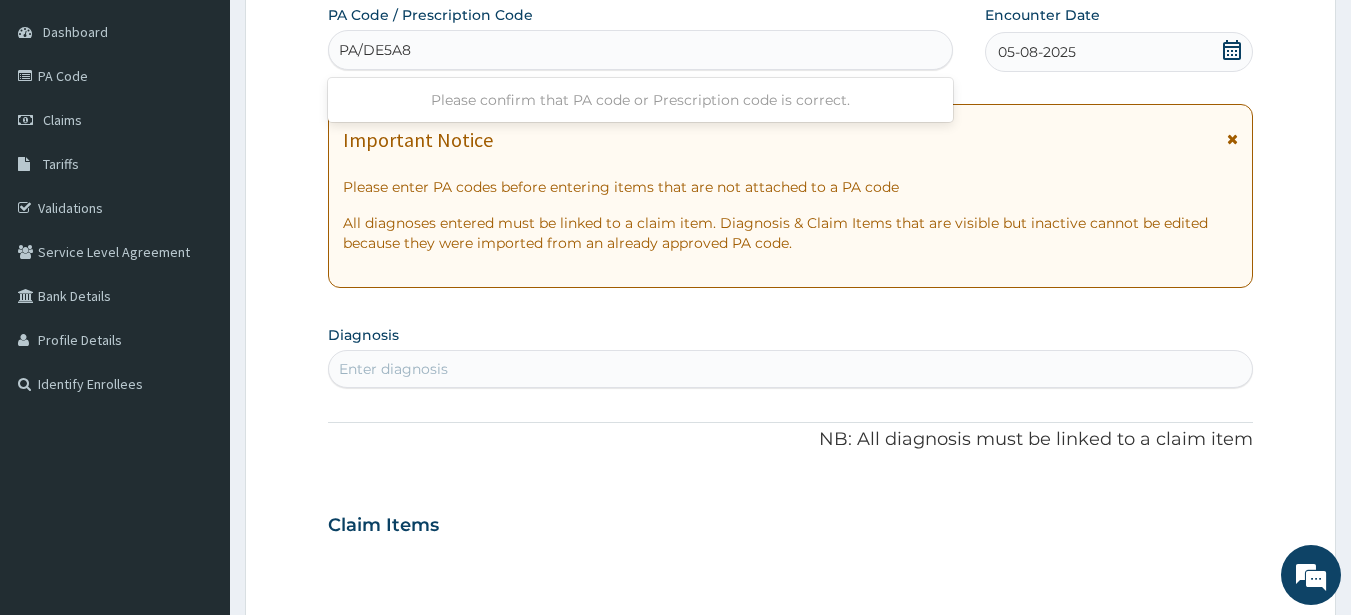 type on "PA/DE5A87" 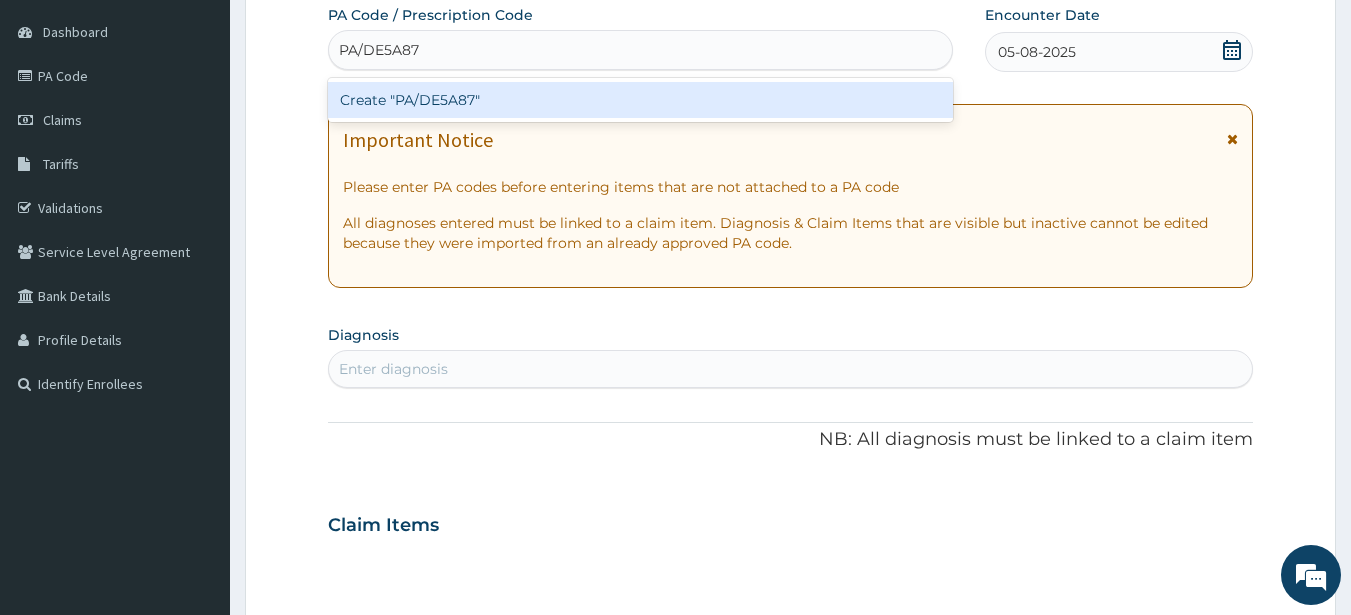 click on "Create "PA/DE5A87"" at bounding box center [641, 100] 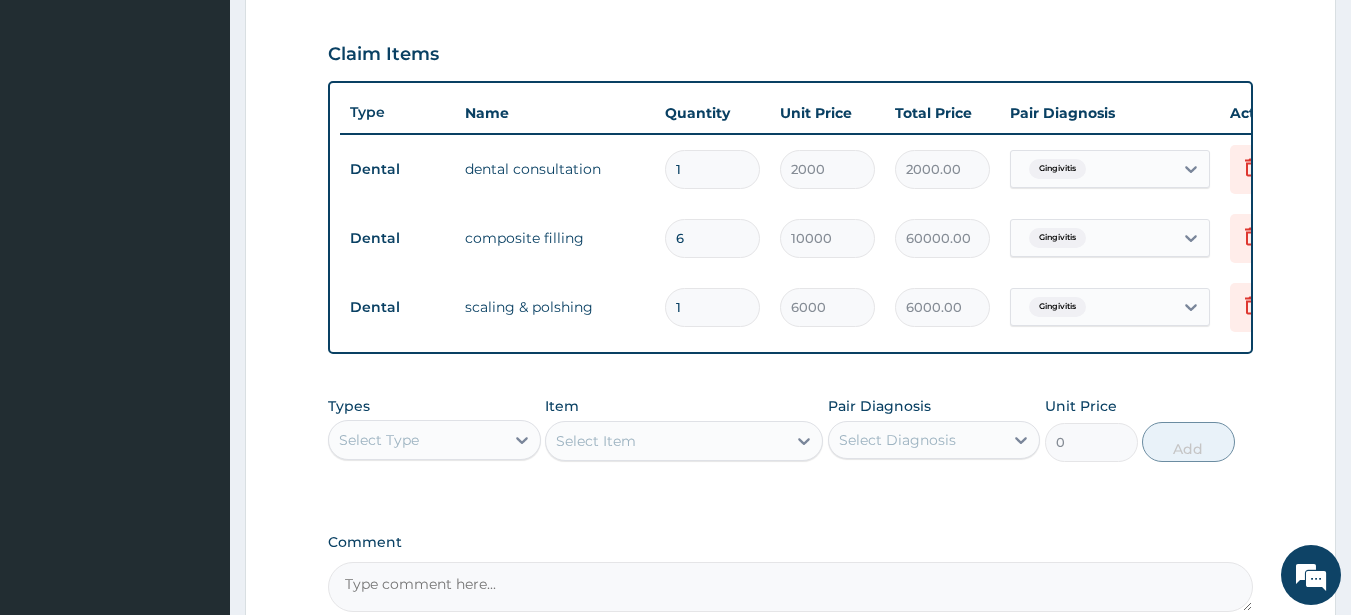 scroll, scrollTop: 885, scrollLeft: 0, axis: vertical 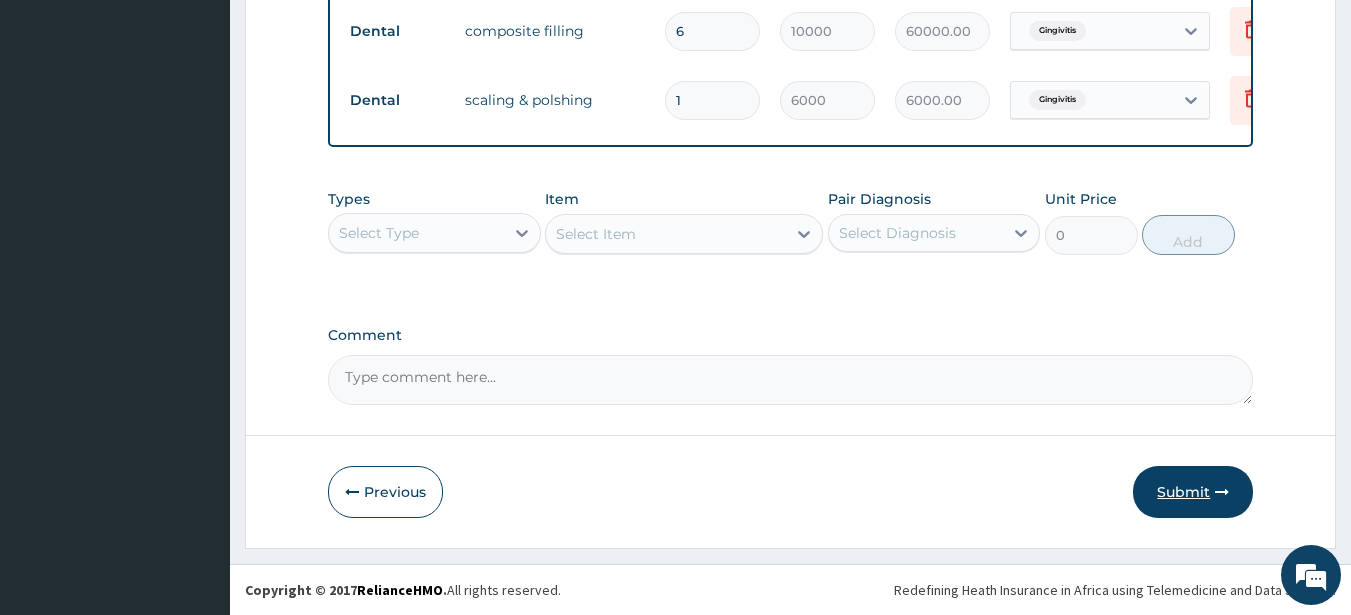 click on "Submit" at bounding box center (1193, 492) 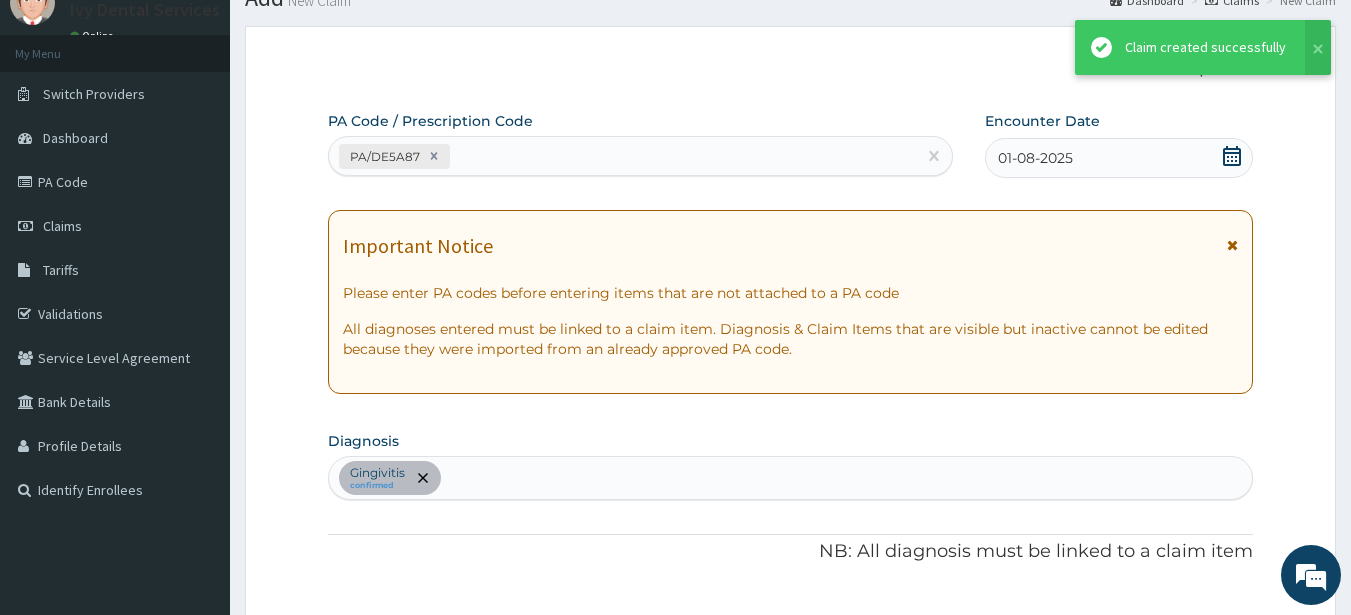 scroll, scrollTop: 885, scrollLeft: 0, axis: vertical 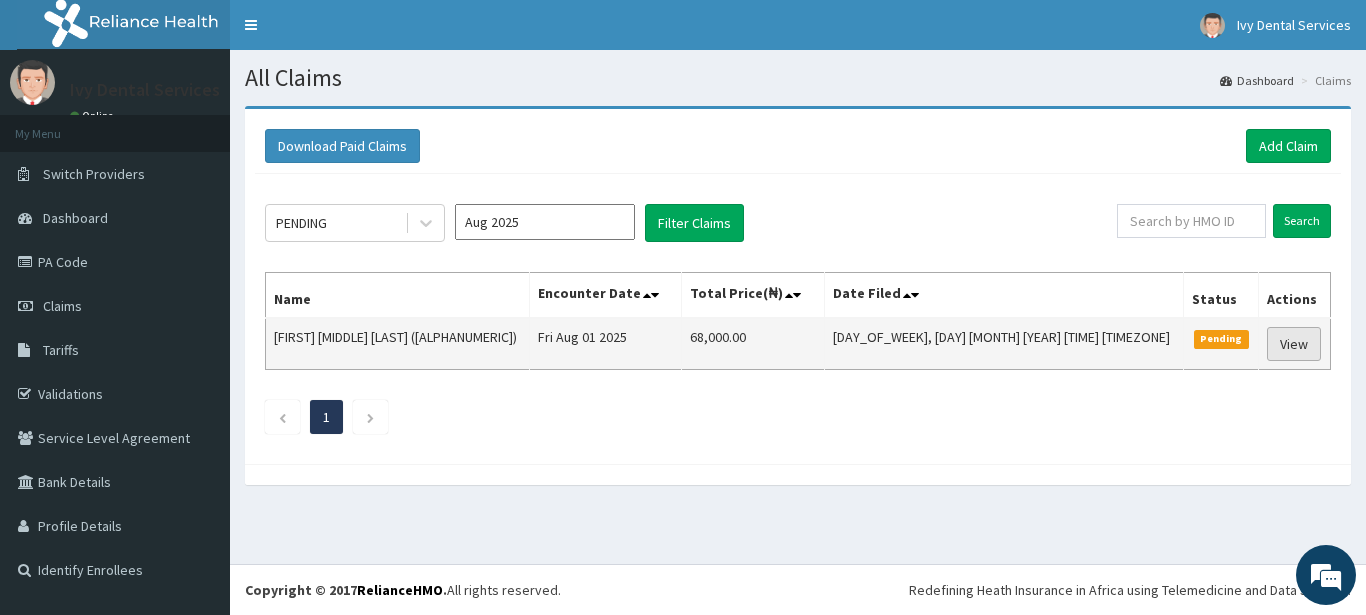 click on "View" at bounding box center [1294, 344] 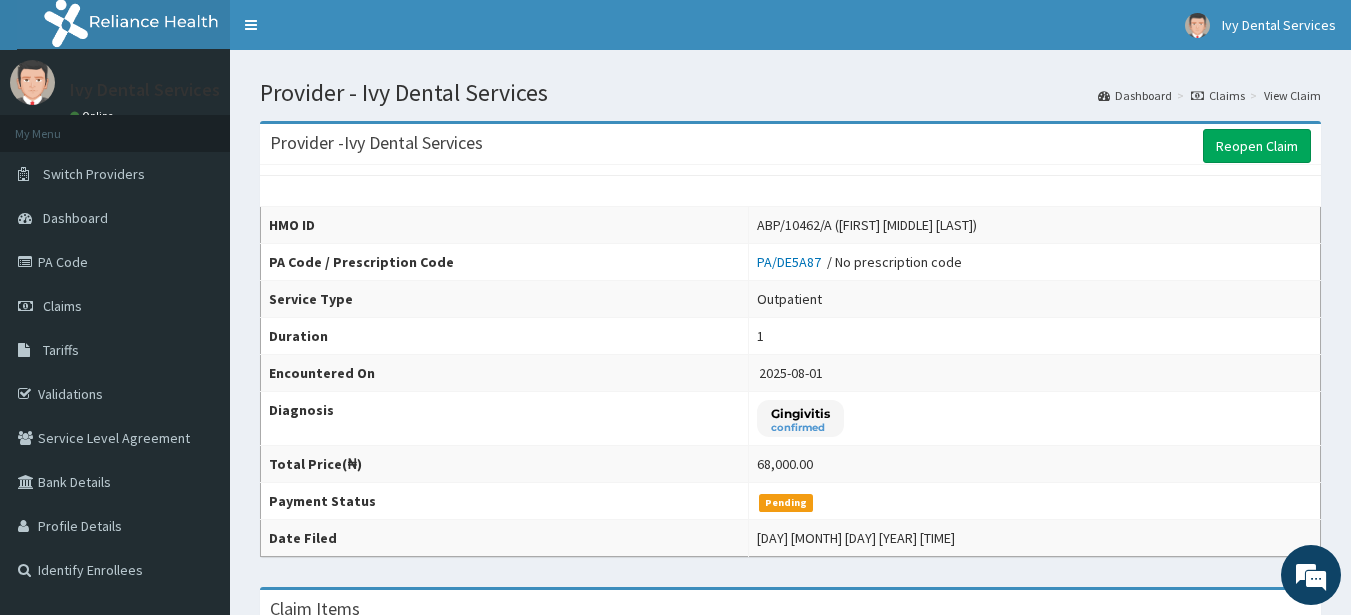 scroll, scrollTop: 0, scrollLeft: 0, axis: both 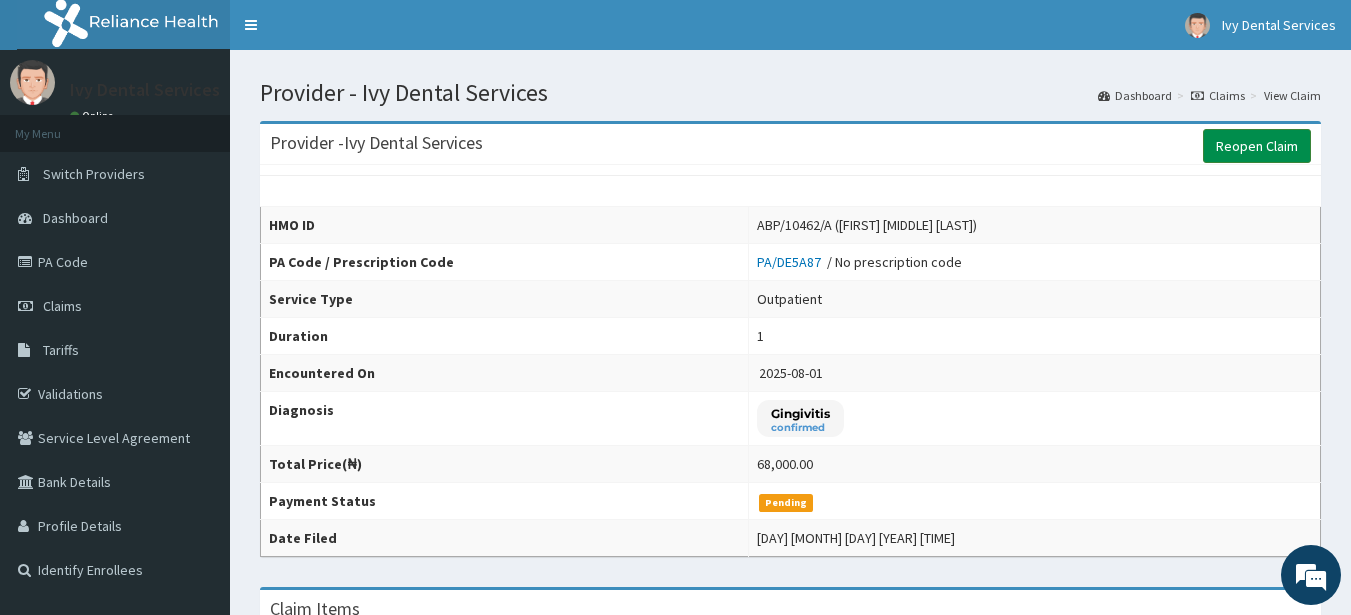 click on "Reopen Claim" at bounding box center [1257, 146] 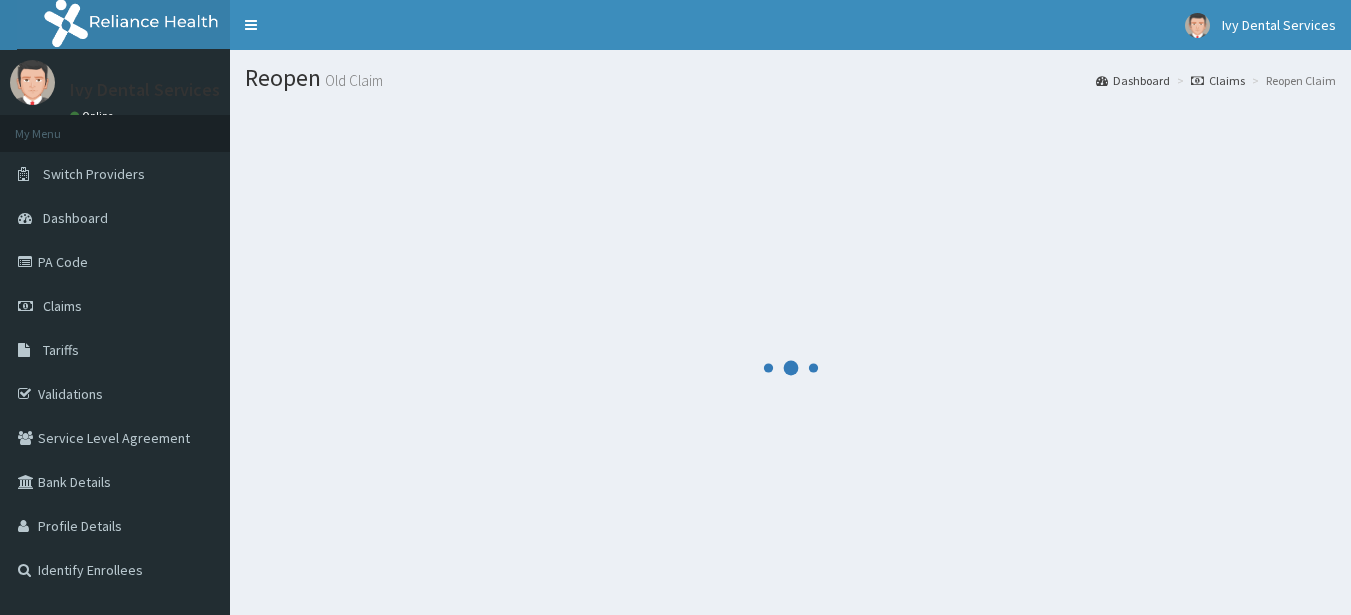 scroll, scrollTop: 0, scrollLeft: 0, axis: both 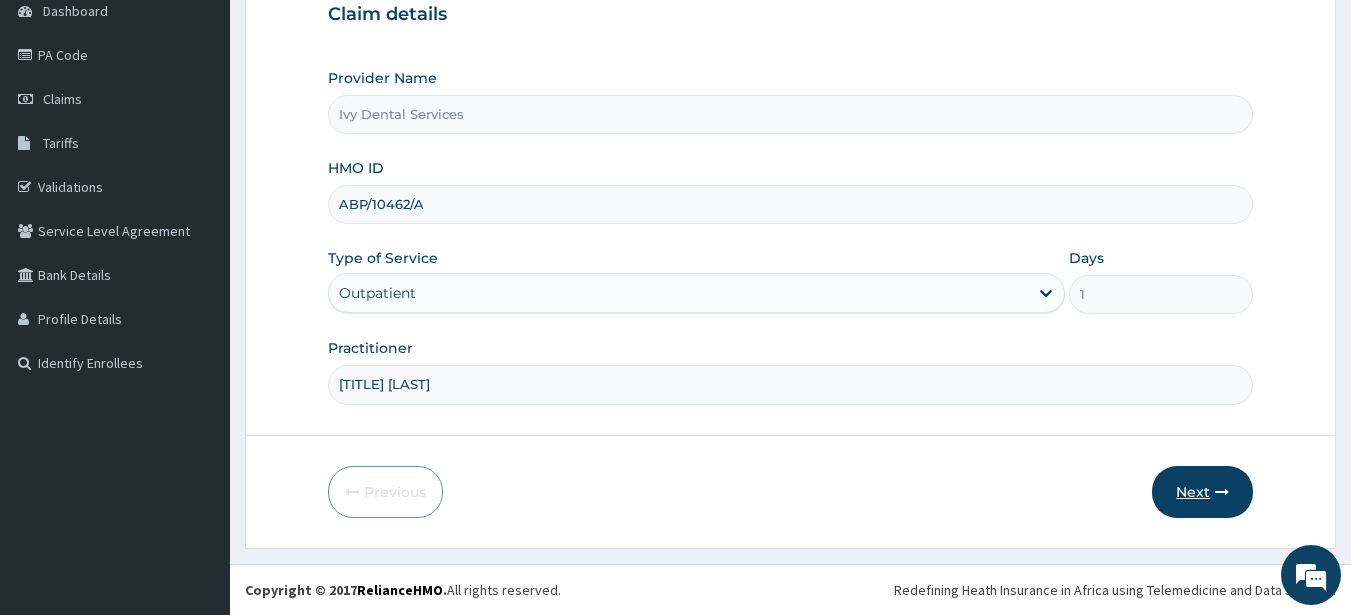 click on "Next" at bounding box center [1202, 492] 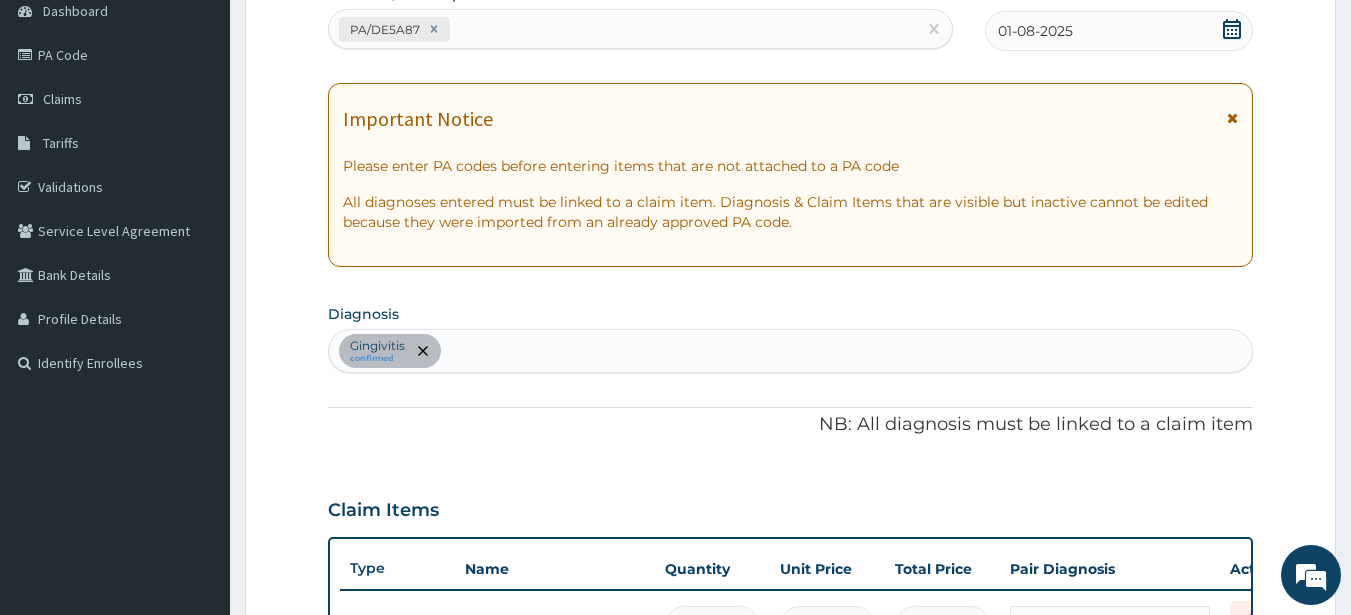 scroll, scrollTop: 0, scrollLeft: 0, axis: both 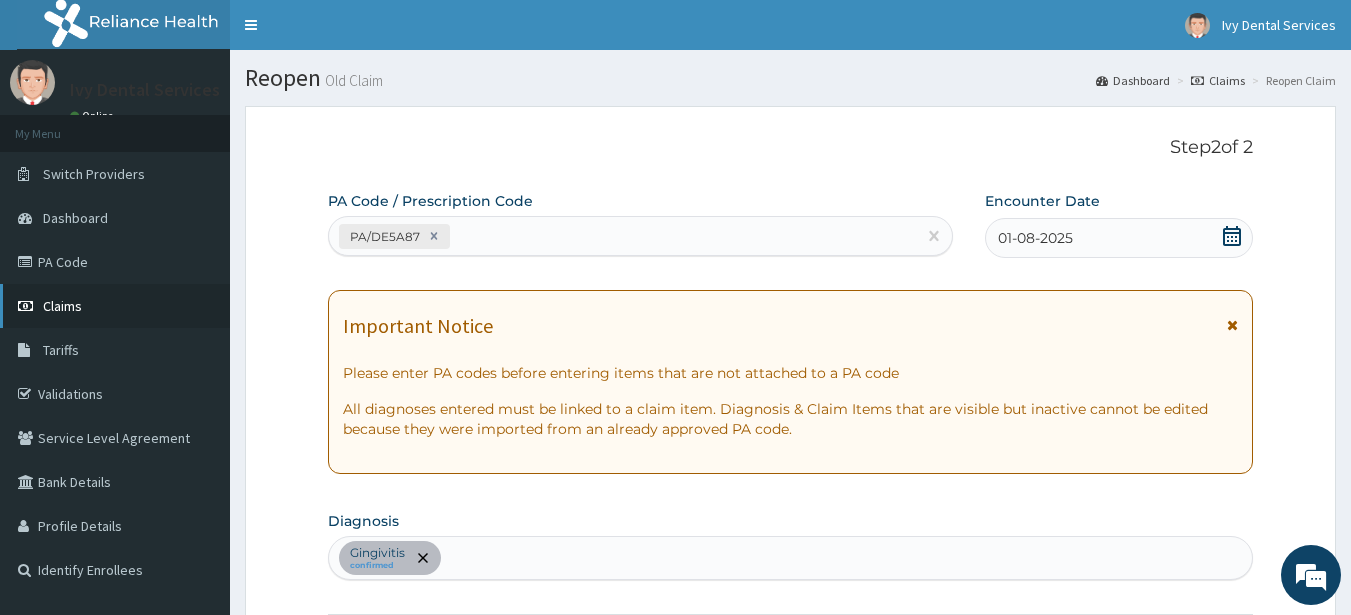 click on "Claims" at bounding box center (115, 306) 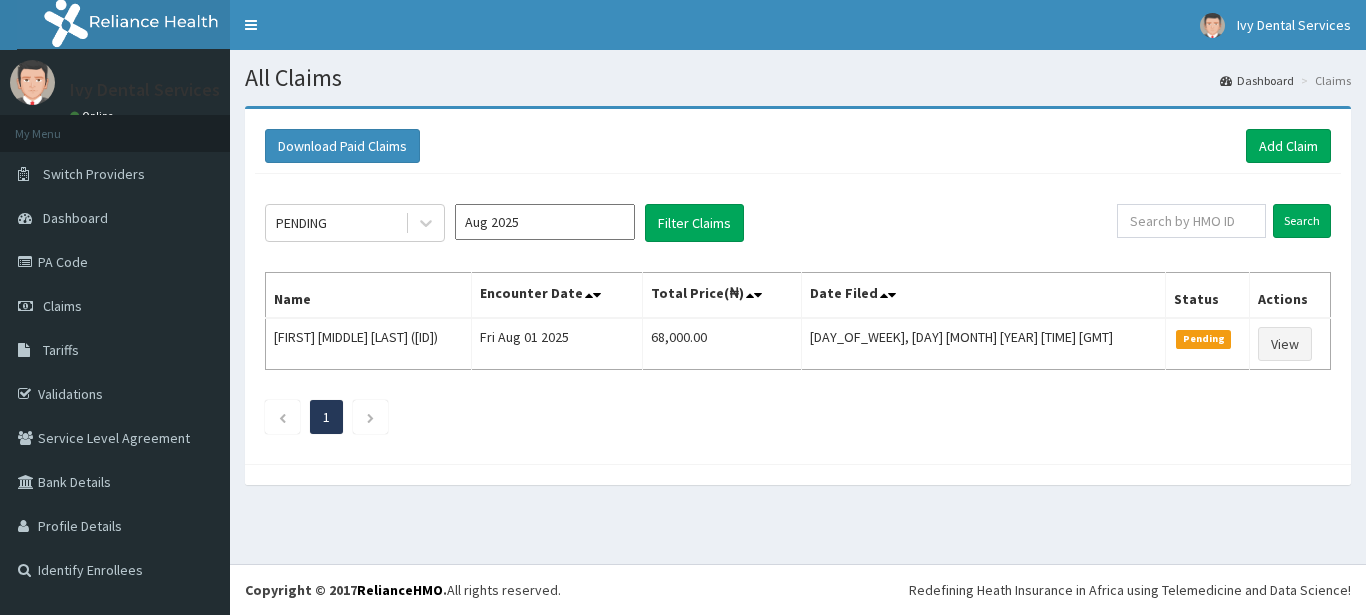 scroll, scrollTop: 0, scrollLeft: 0, axis: both 